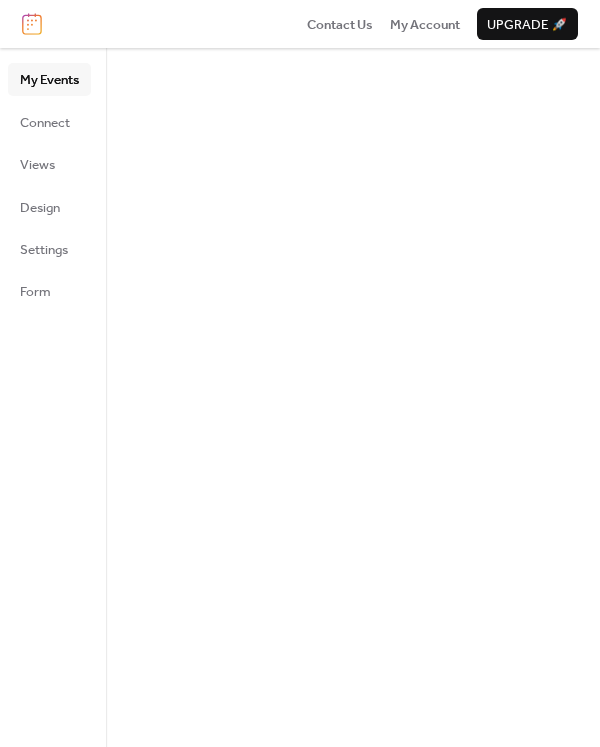 scroll, scrollTop: 0, scrollLeft: 0, axis: both 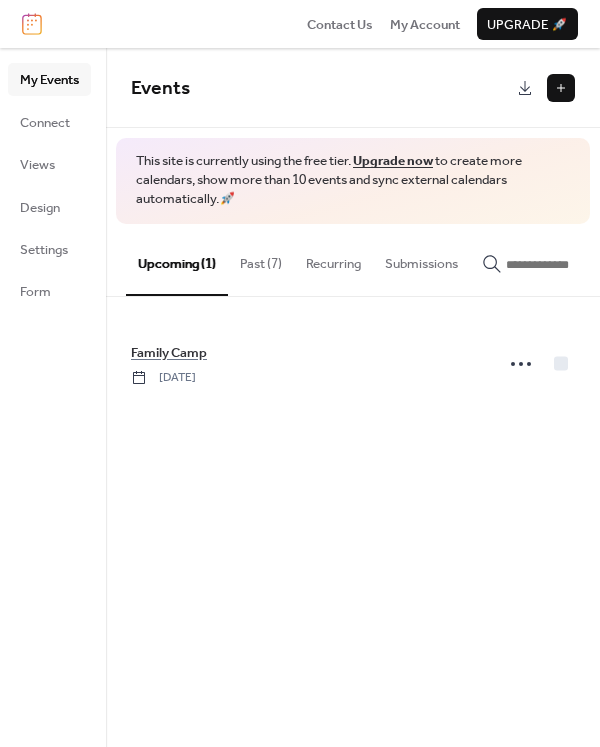 click at bounding box center (561, 88) 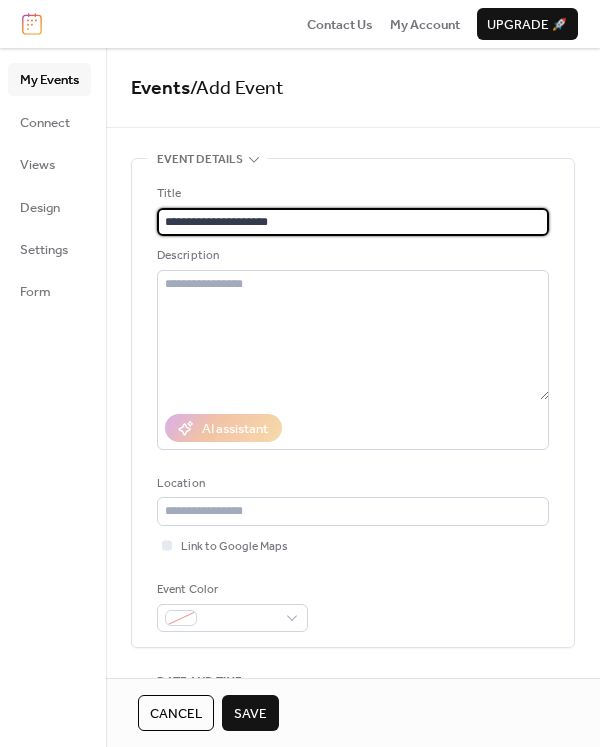type on "**********" 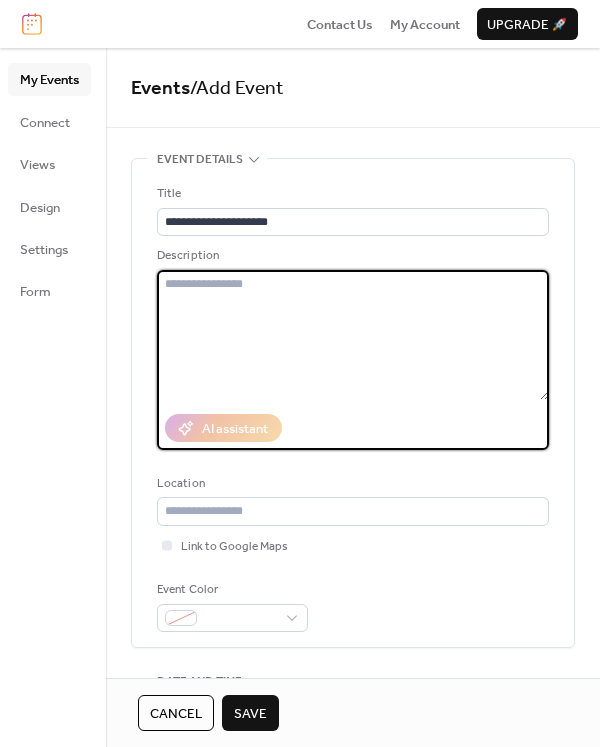 type on "*" 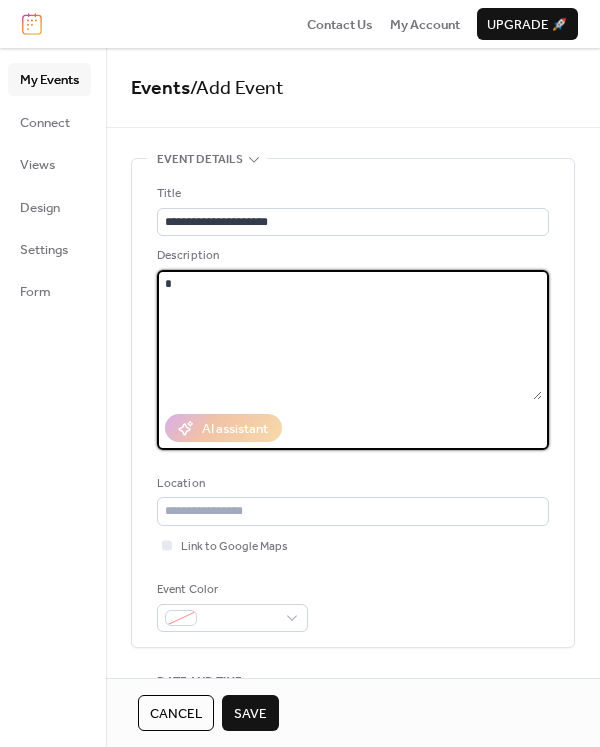 type 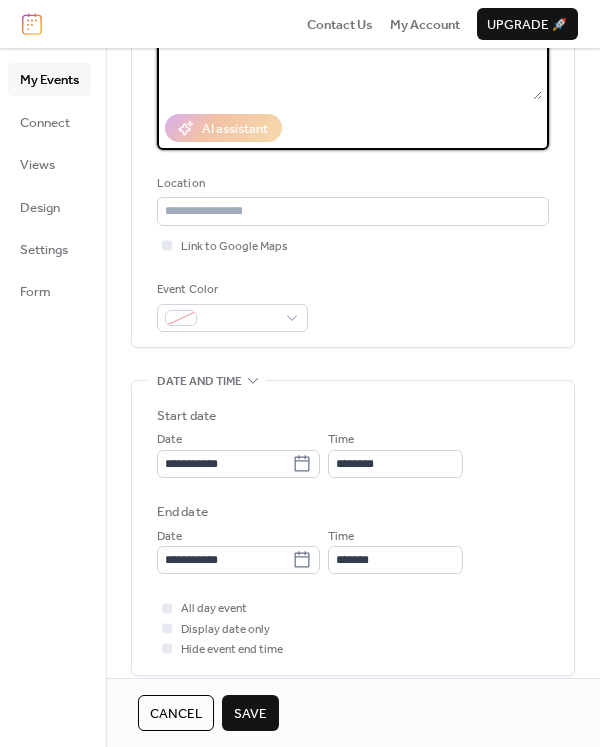 scroll, scrollTop: 400, scrollLeft: 0, axis: vertical 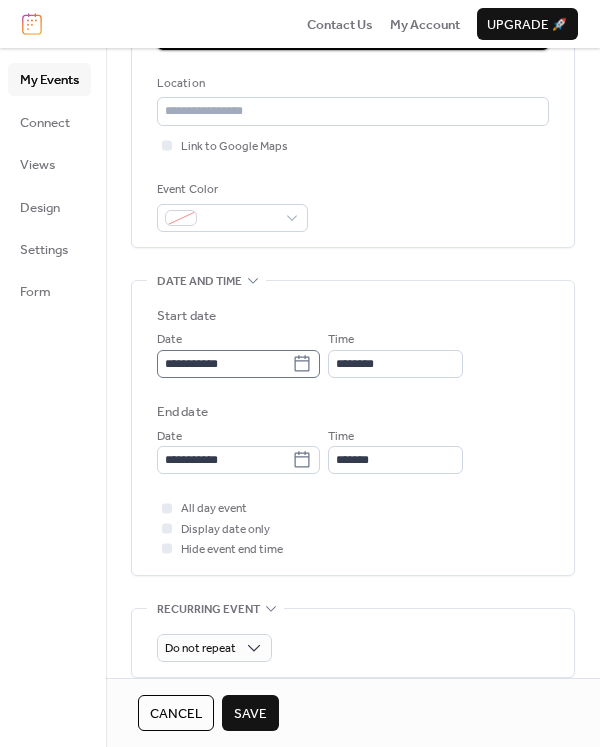 click 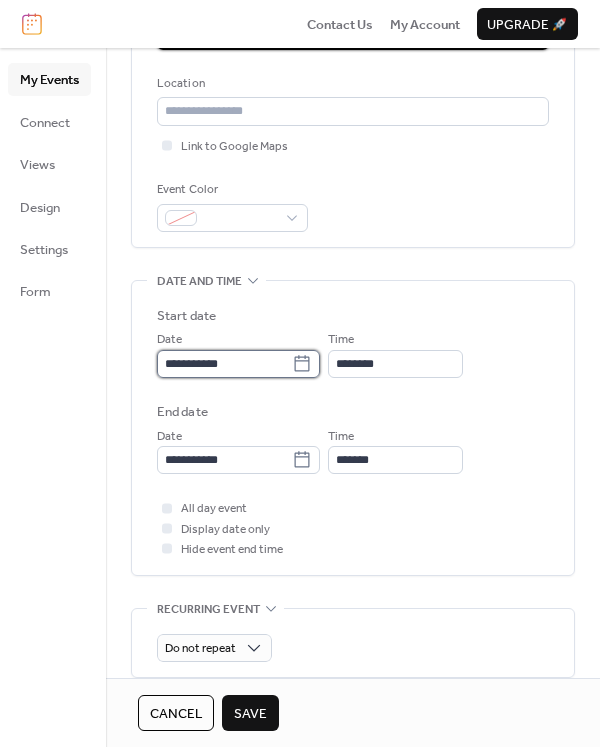 click on "**********" at bounding box center (224, 364) 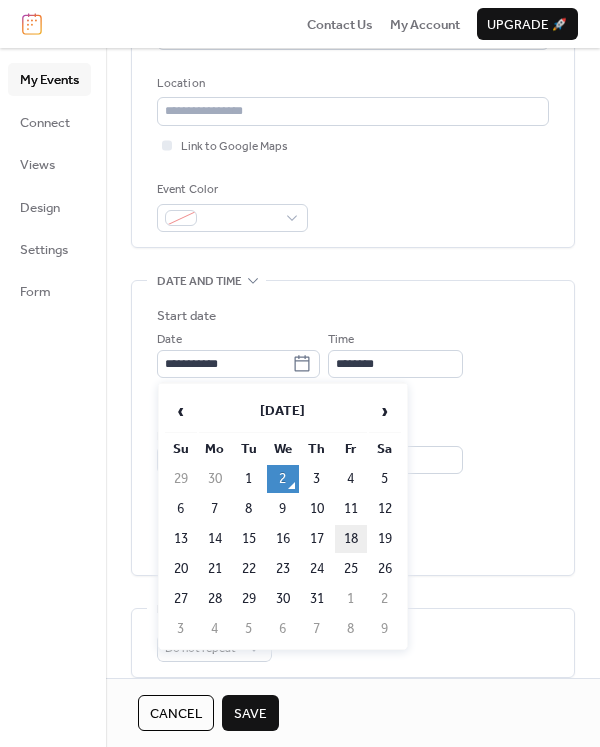 click on "18" at bounding box center (351, 539) 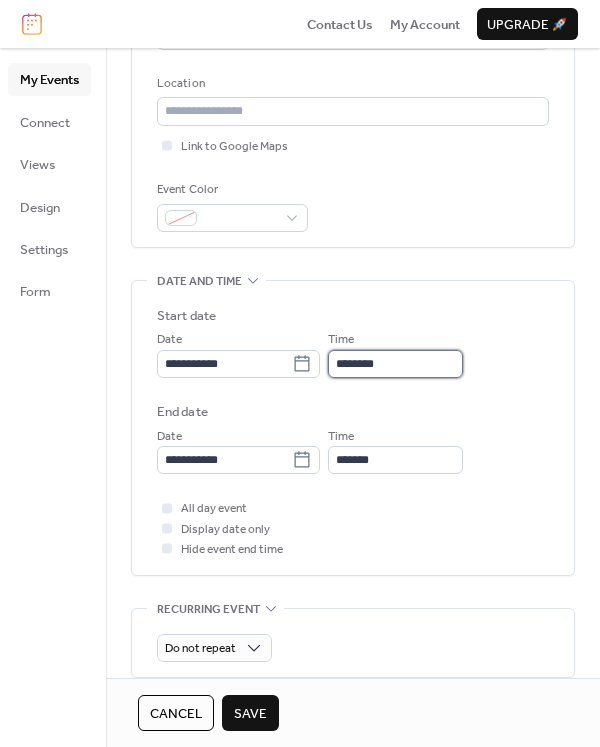 click on "********" at bounding box center [395, 364] 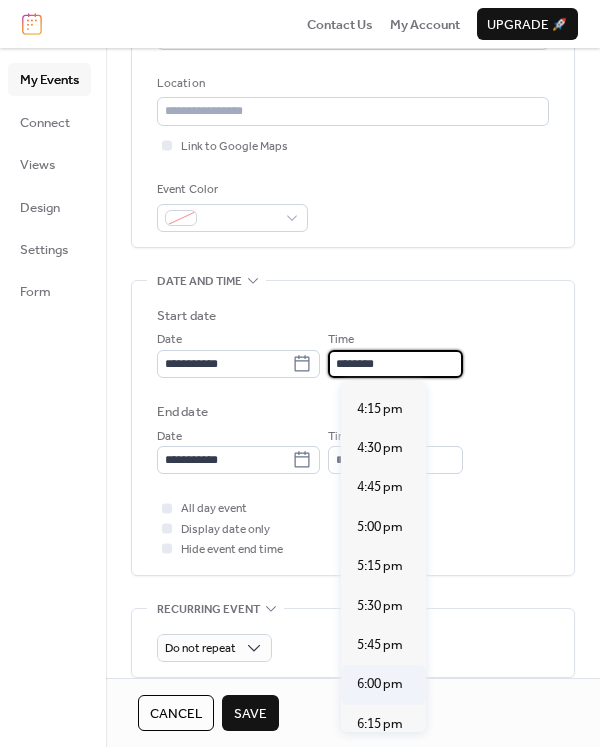 scroll, scrollTop: 2559, scrollLeft: 0, axis: vertical 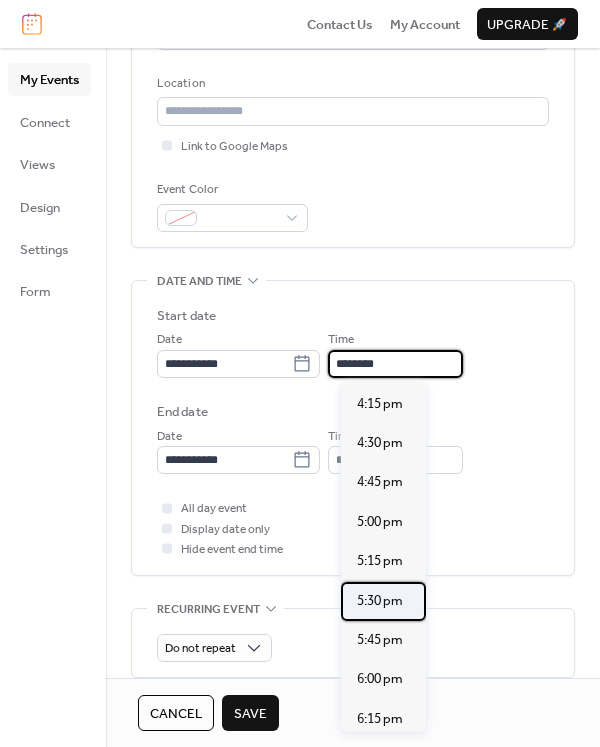 click on "5:30 pm" at bounding box center (380, 601) 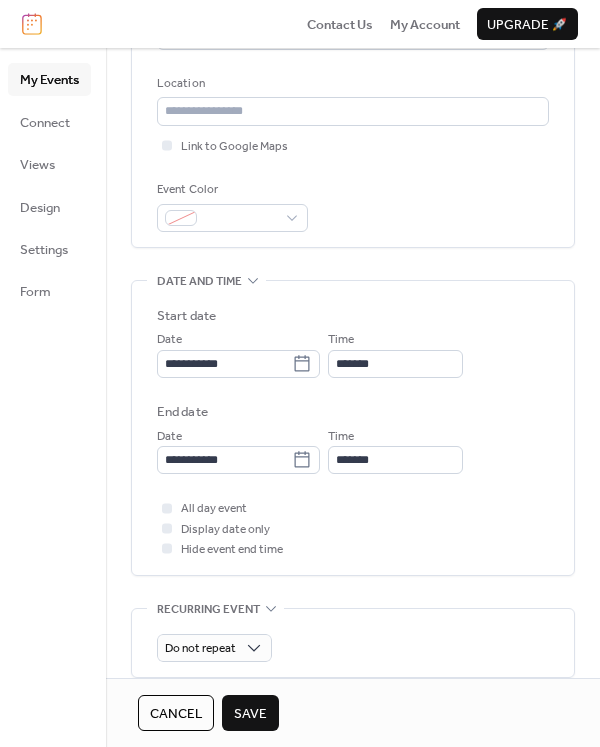 type on "*******" 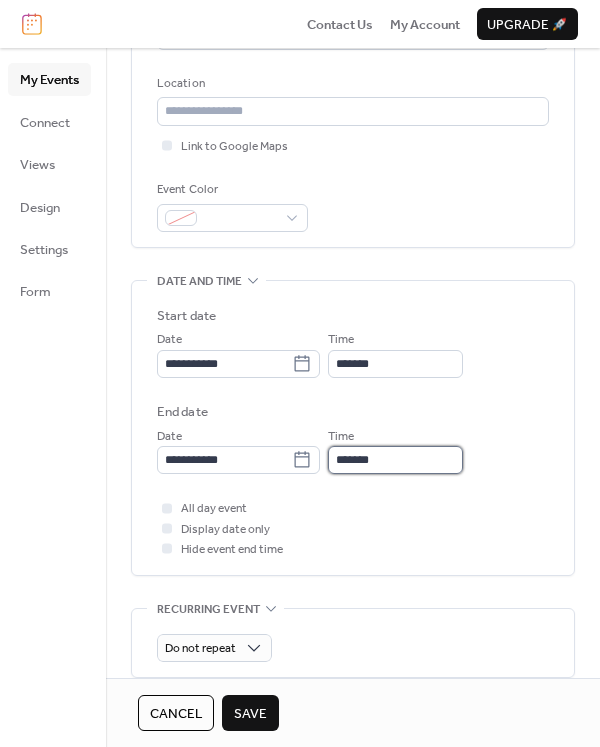 click on "*******" at bounding box center (395, 460) 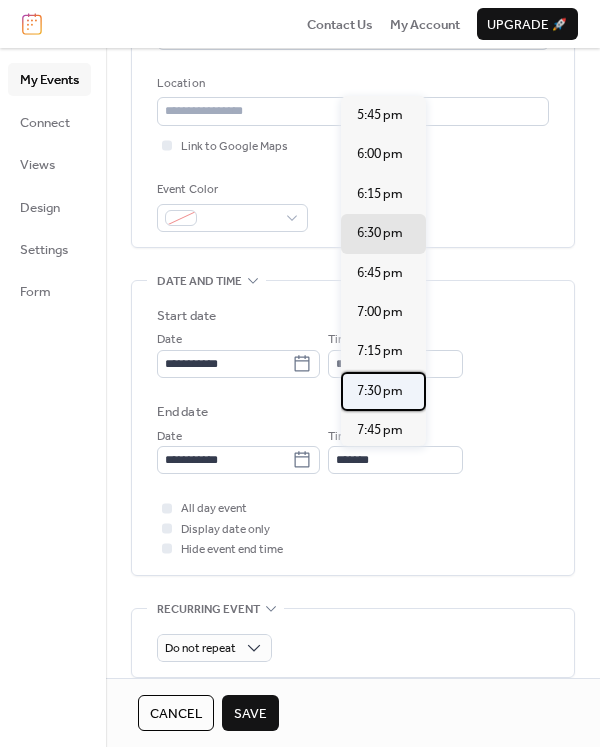 click on "7:30 pm" at bounding box center (380, 391) 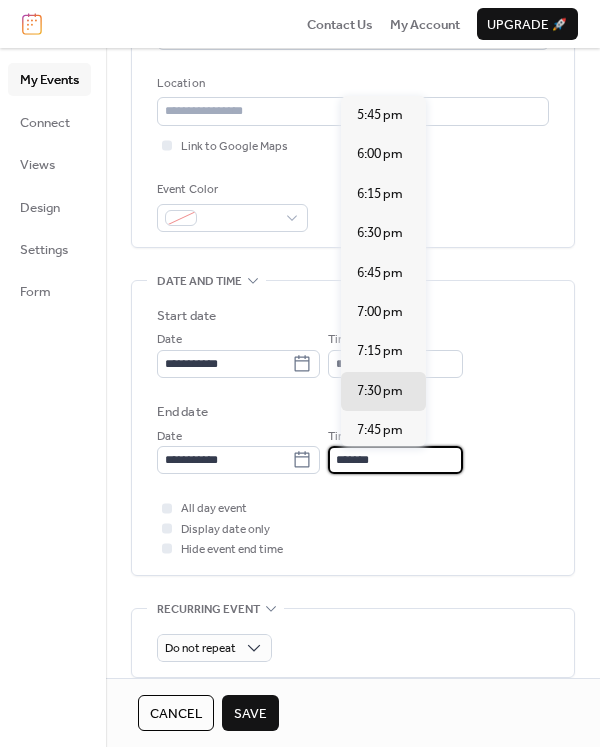 click on "*******" at bounding box center (395, 460) 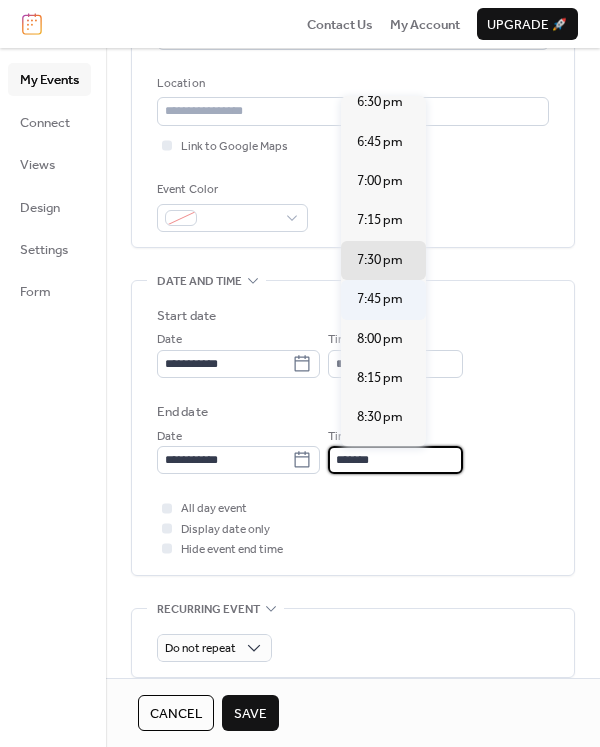 scroll, scrollTop: 133, scrollLeft: 0, axis: vertical 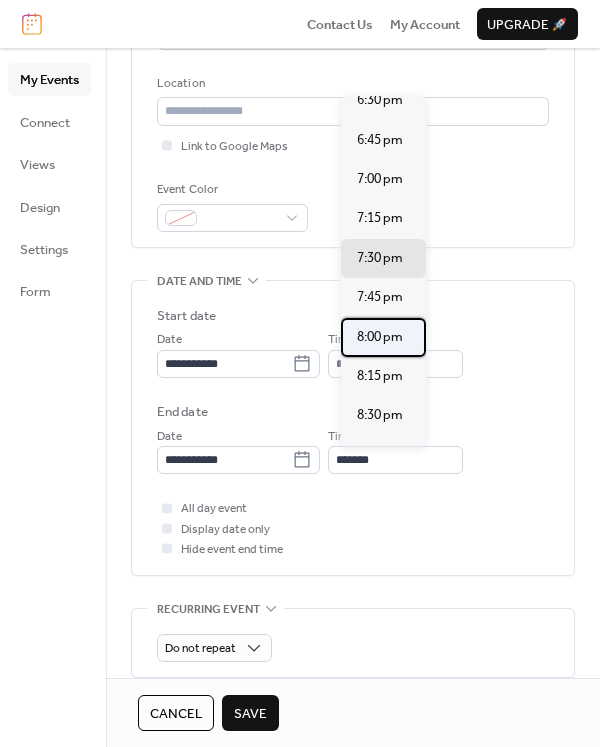 click on "8:00 pm" at bounding box center [380, 337] 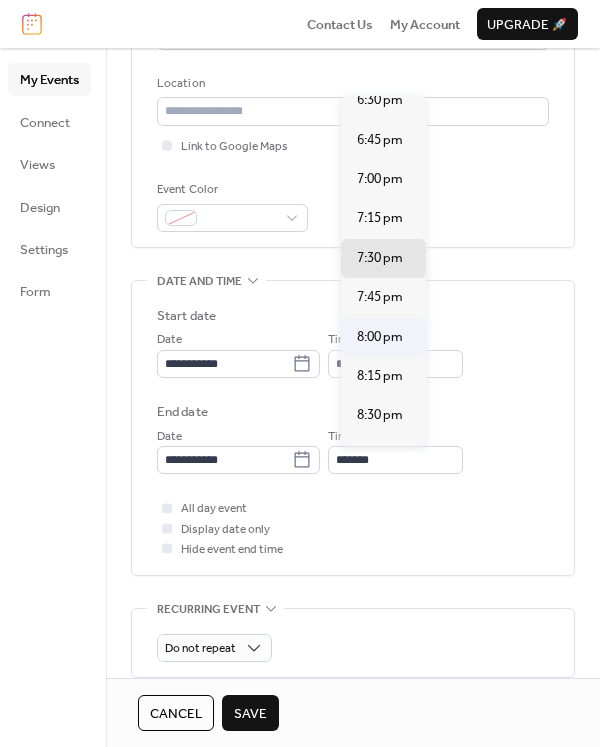 type on "*******" 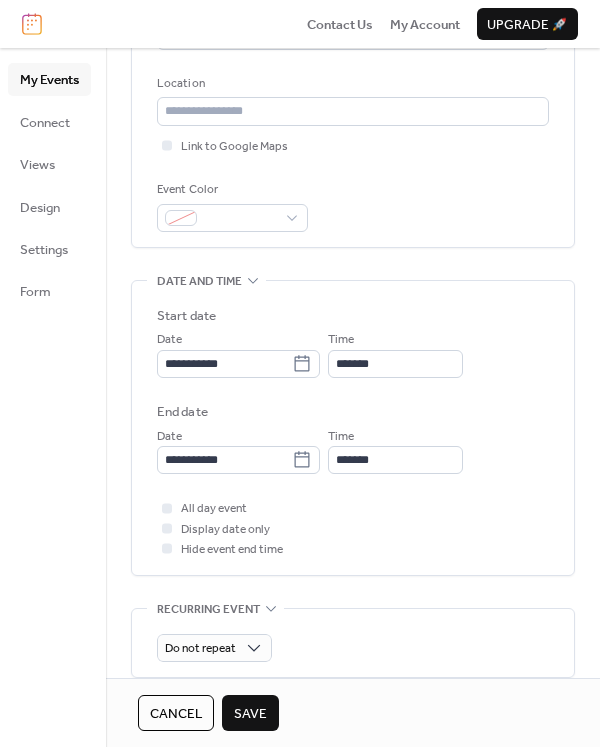 click on "Save" at bounding box center [250, 713] 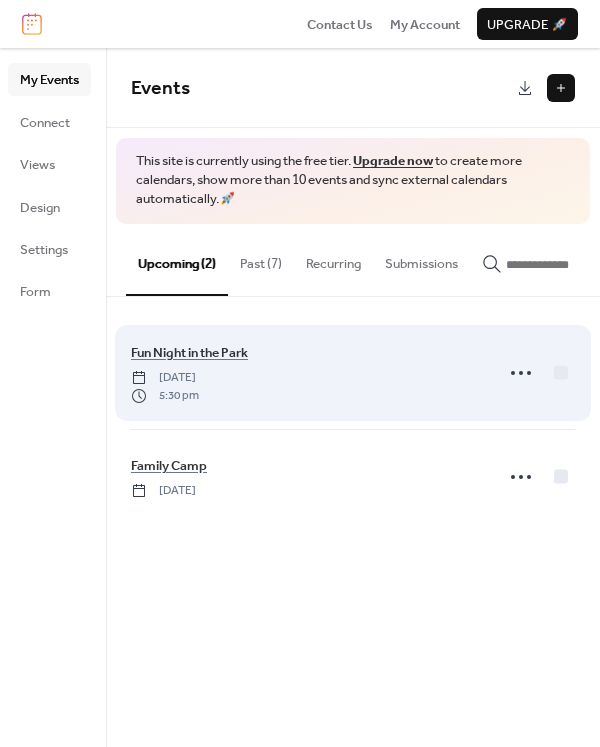 click on "Fun Night in the Park [DATE] 5:30 pm" at bounding box center [306, 373] 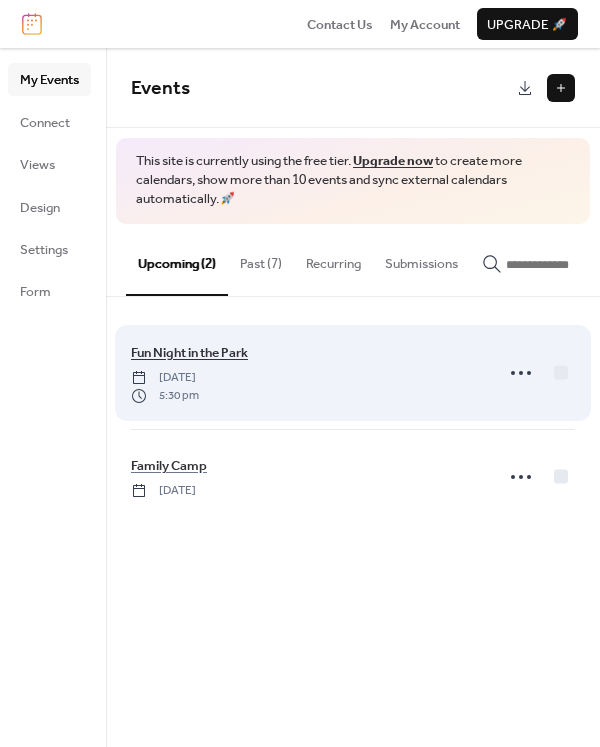 click on "Fun Night in the Park" at bounding box center [189, 353] 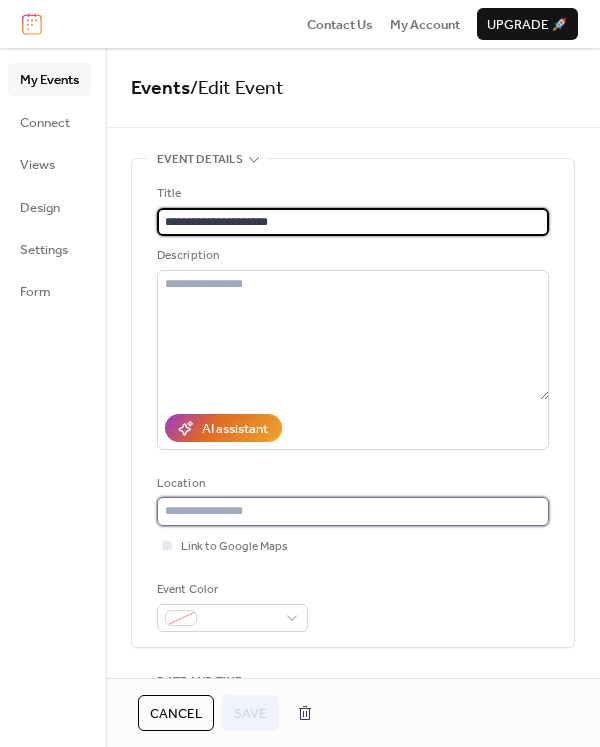 click at bounding box center (353, 511) 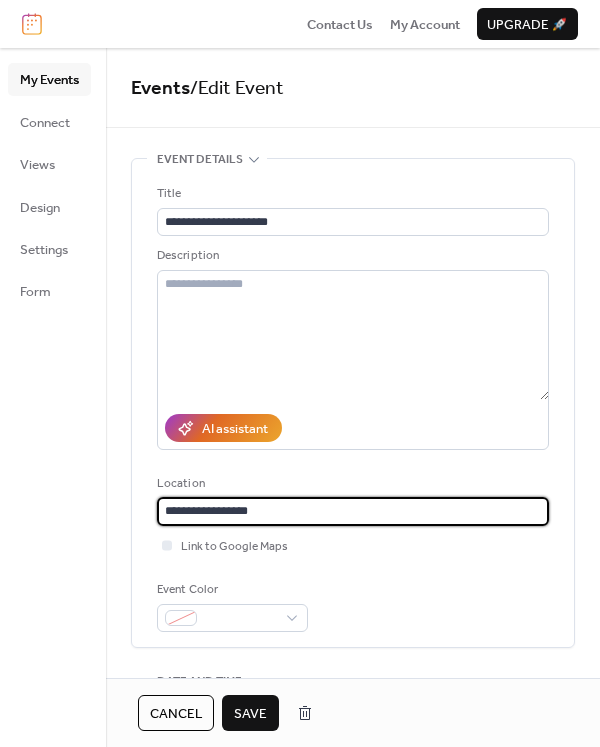 type on "**********" 